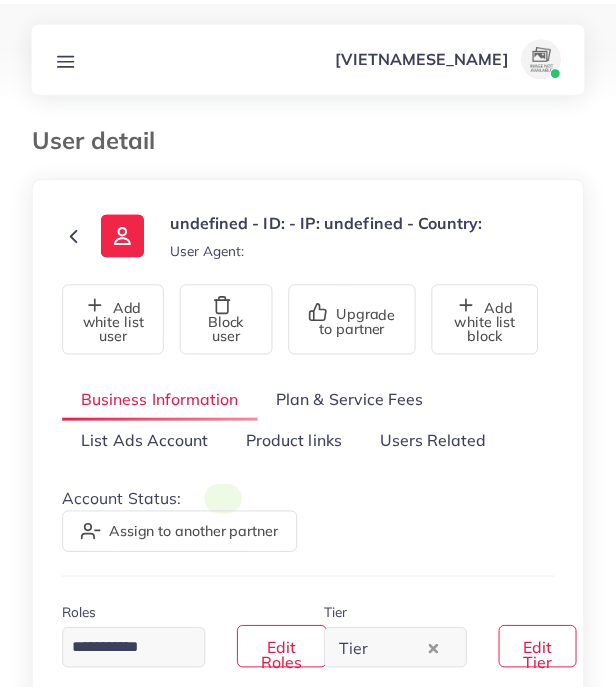 scroll, scrollTop: 0, scrollLeft: 0, axis: both 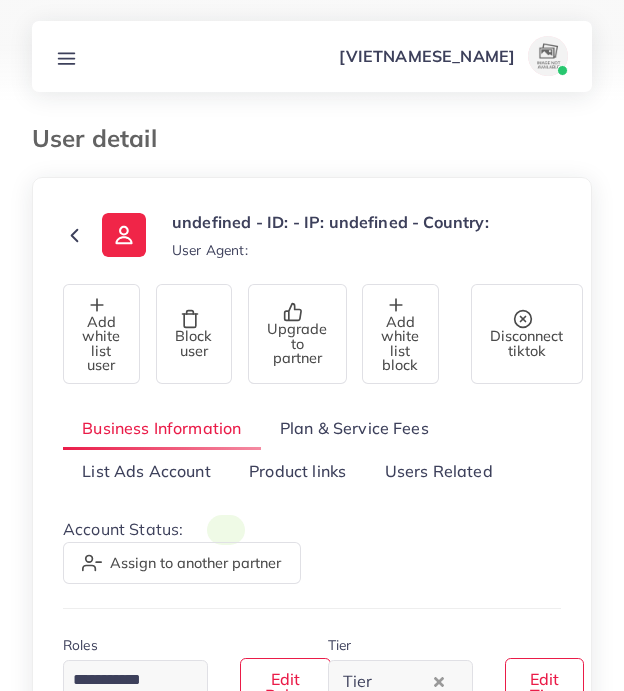 click on "[VIETNAMESE_NAME] [ACTION]" at bounding box center (312, 57) 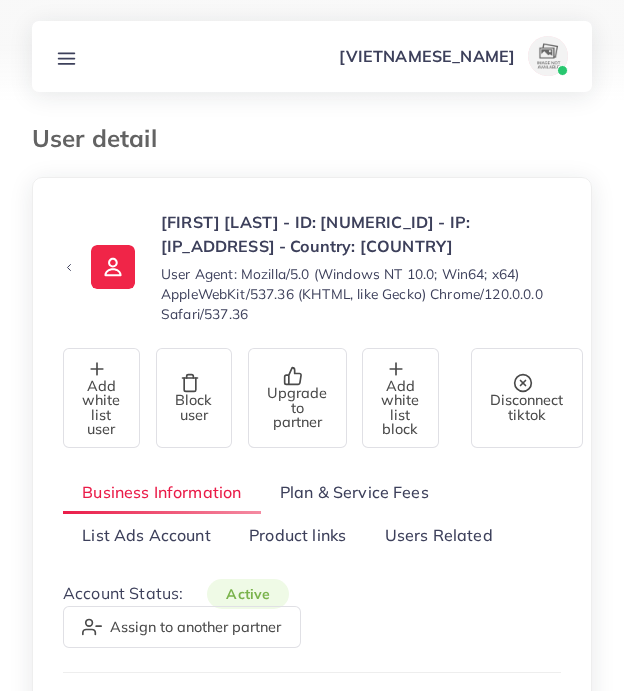 click 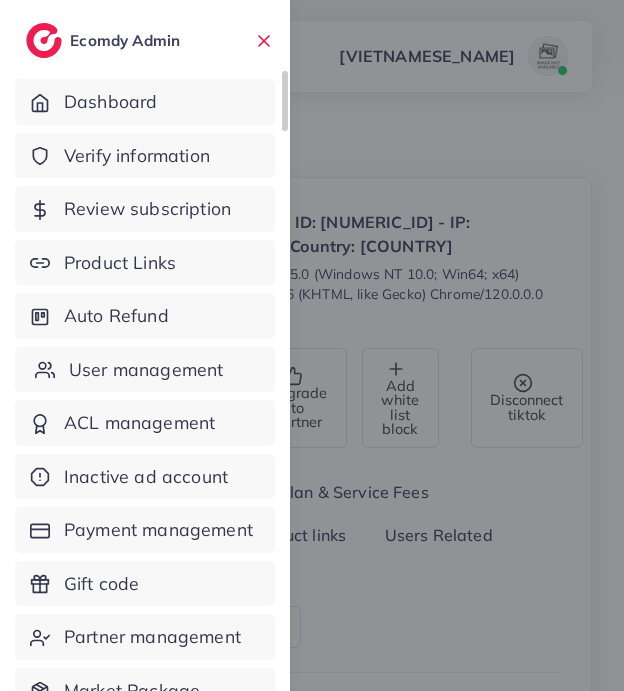 click on "User management" at bounding box center (146, 370) 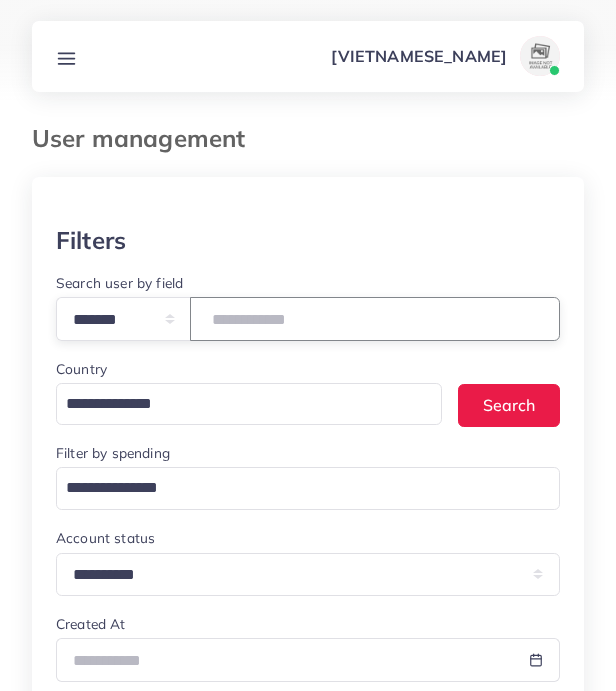 click at bounding box center (375, 318) 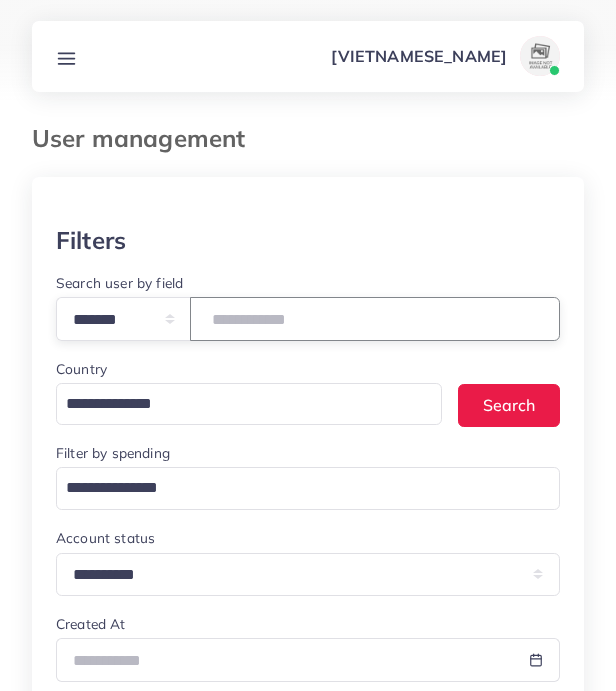 type on "*****" 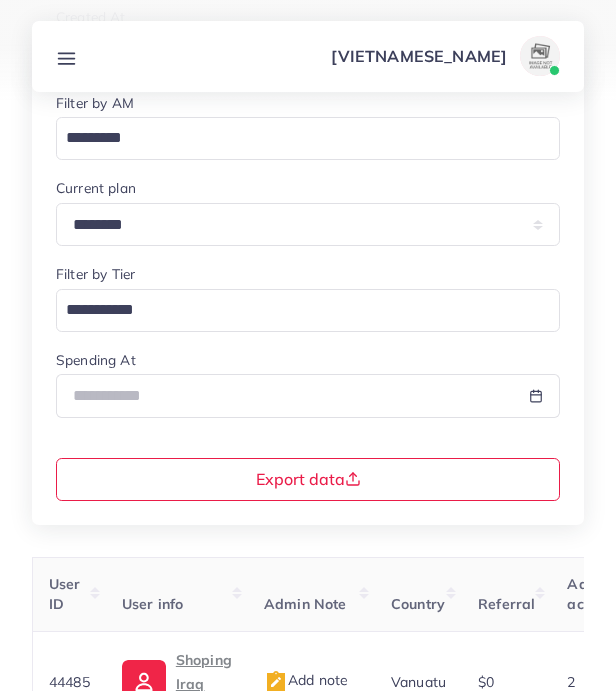 scroll, scrollTop: 802, scrollLeft: 0, axis: vertical 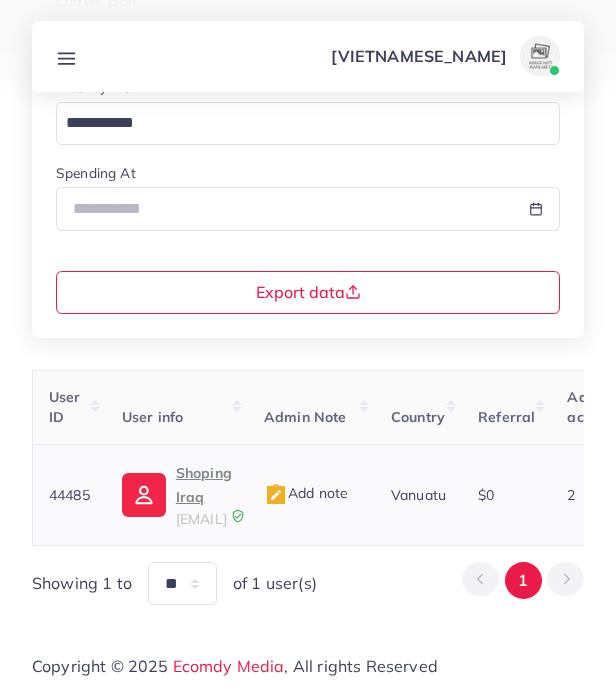 click on "Shoping Iraq" at bounding box center (204, 485) 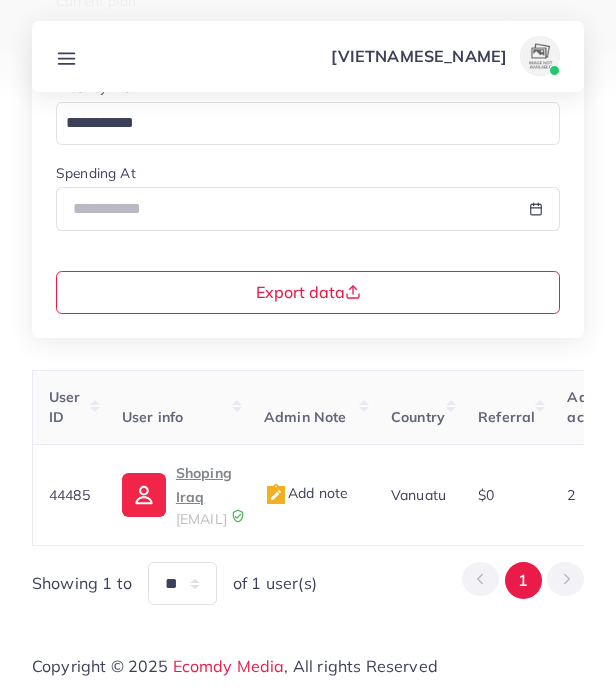 click 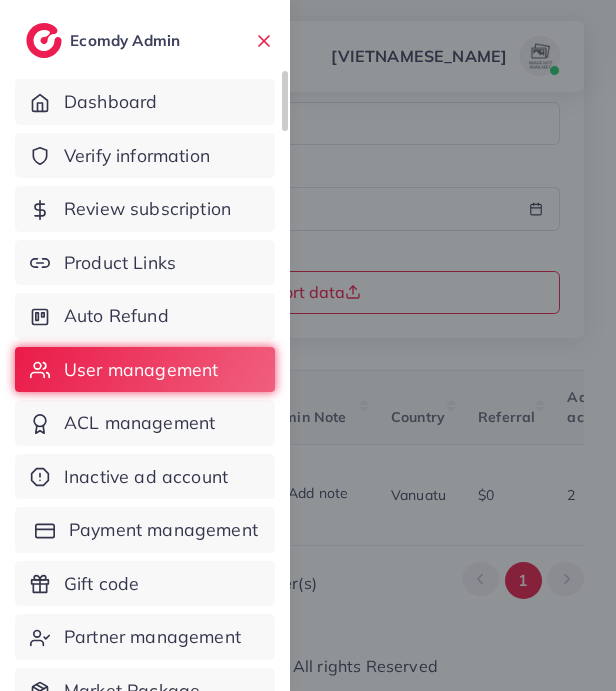 click on "Payment management" at bounding box center [145, 530] 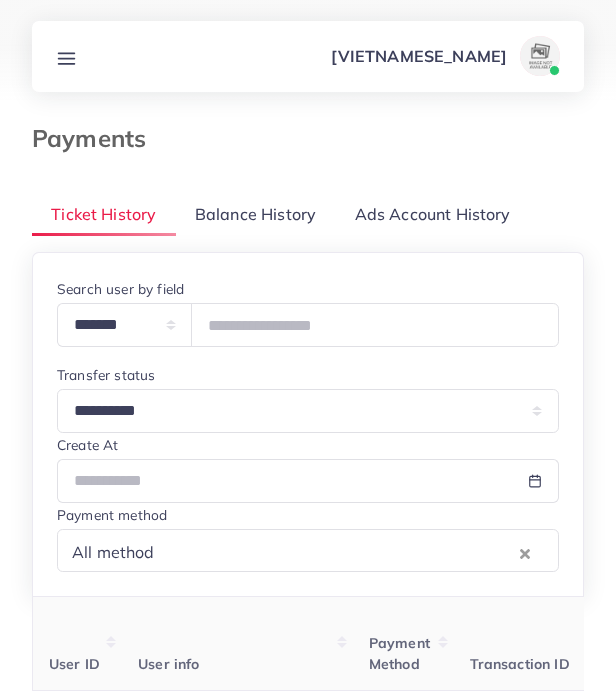 click on "Balance History" at bounding box center [256, 214] 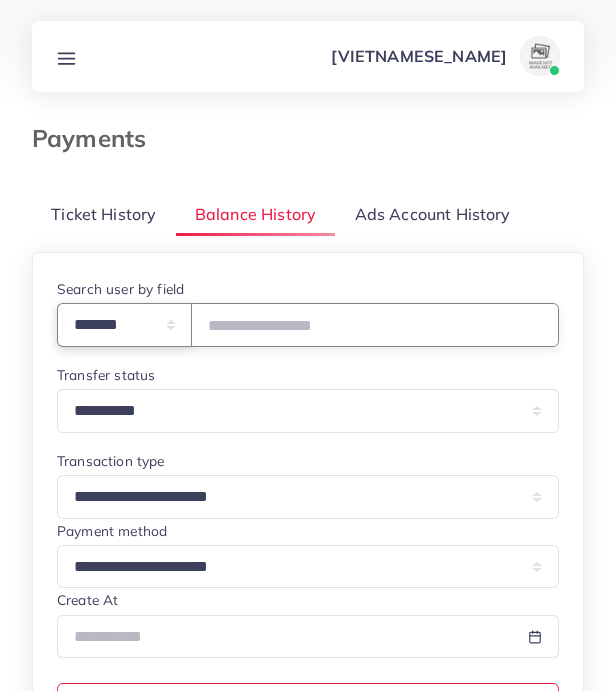 click on "**********" at bounding box center (124, 324) 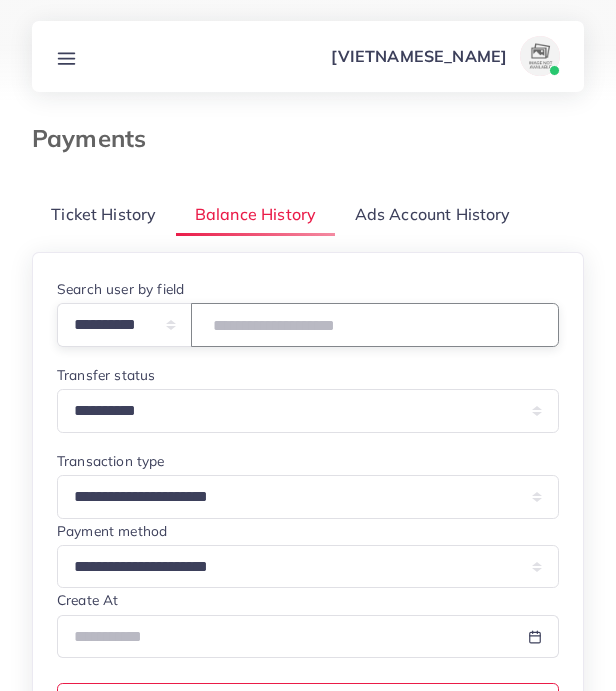 click at bounding box center [375, 324] 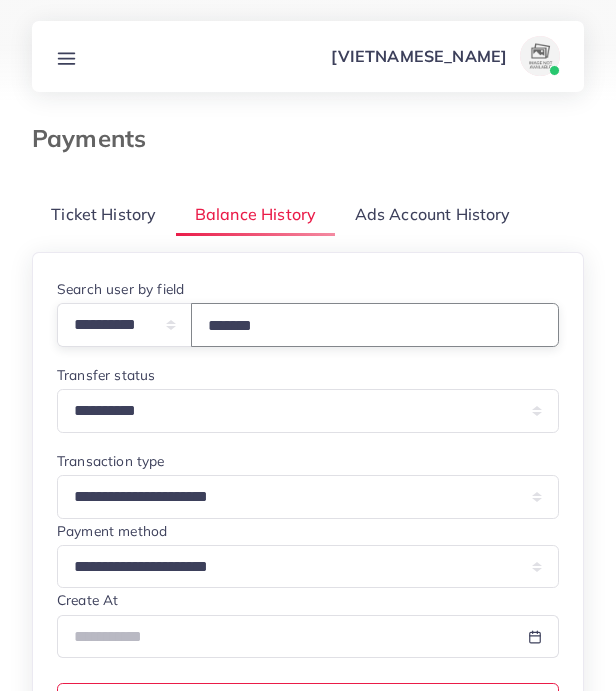 type on "*******" 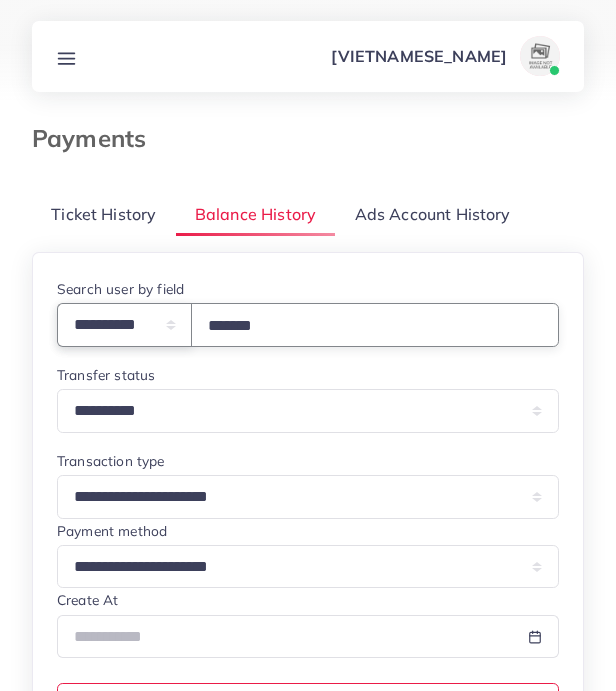 click on "**********" at bounding box center (124, 324) 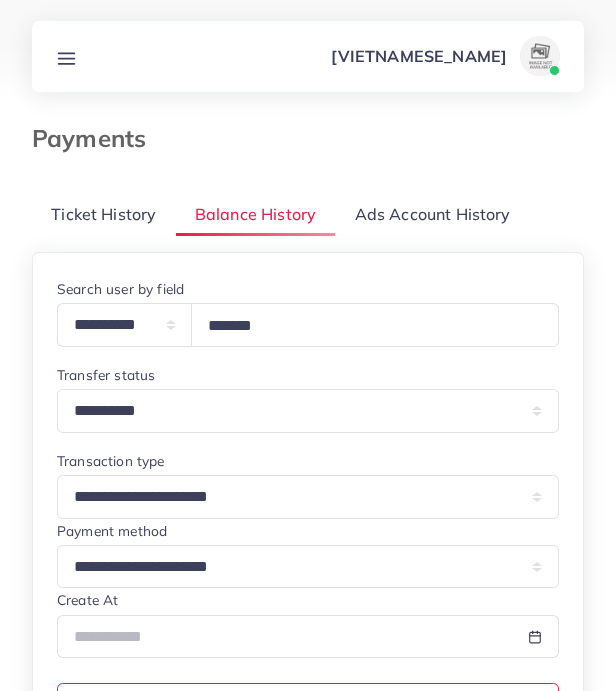 click on "**********" at bounding box center (308, 501) 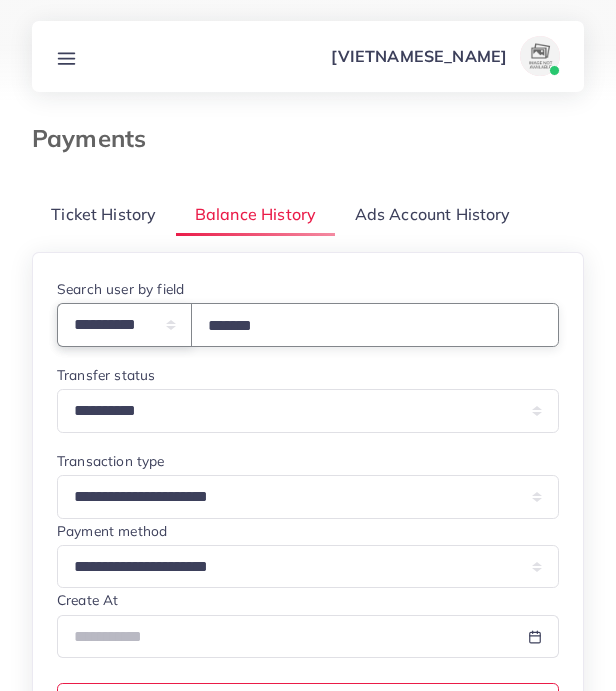 click on "**********" at bounding box center [124, 324] 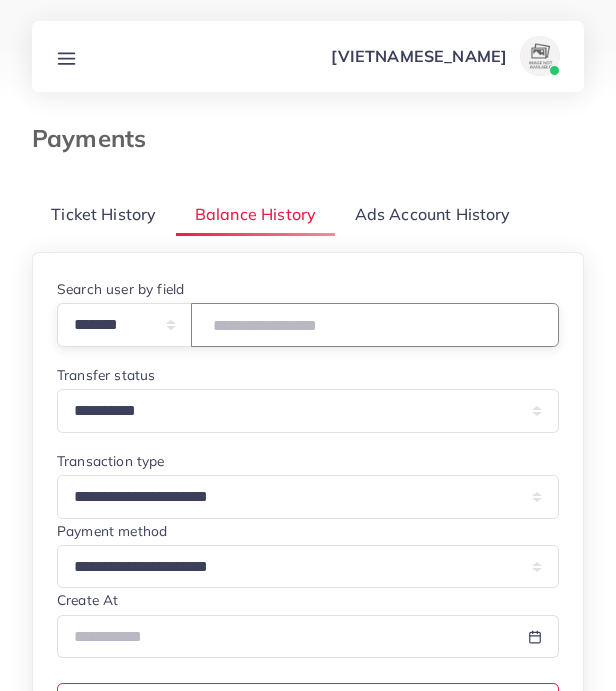 click at bounding box center [375, 324] 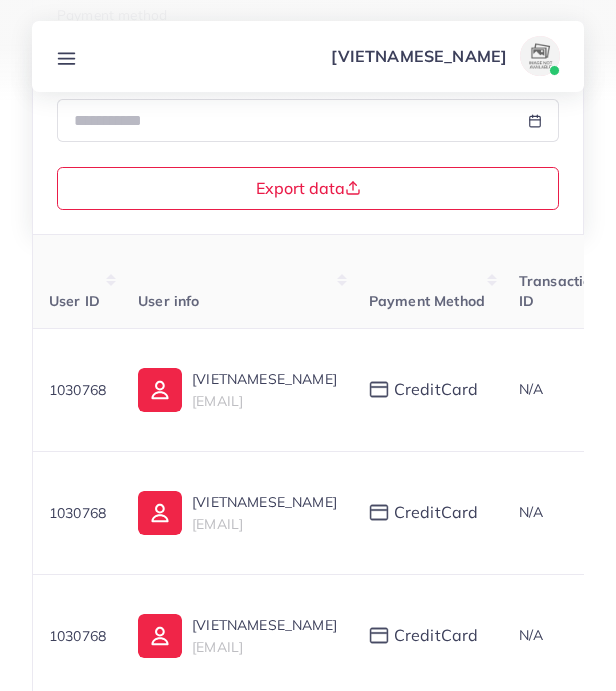 scroll, scrollTop: 538, scrollLeft: 0, axis: vertical 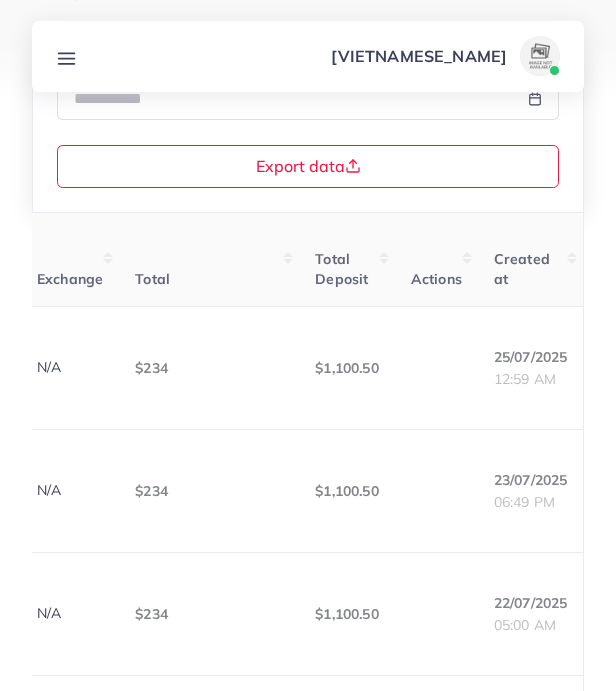 click 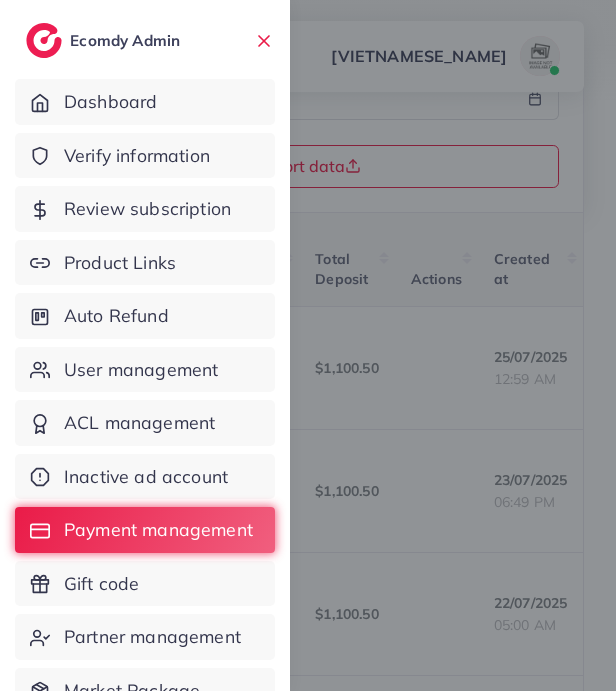 click at bounding box center [308, 414] 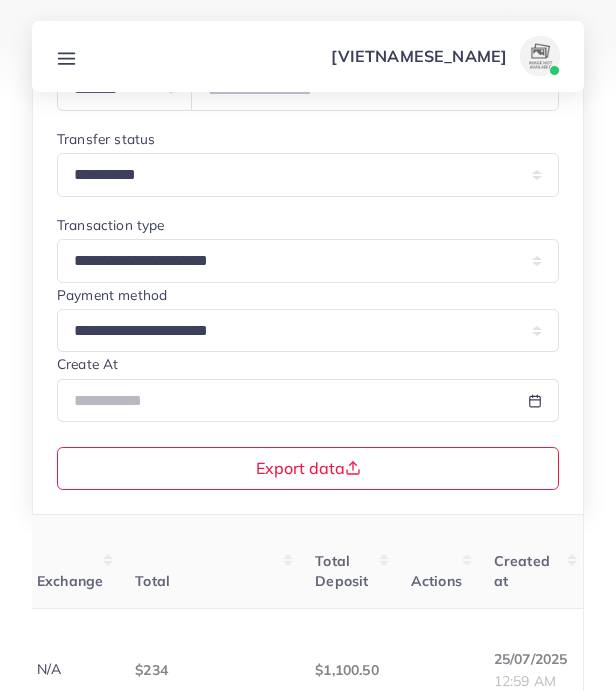 scroll, scrollTop: 165, scrollLeft: 0, axis: vertical 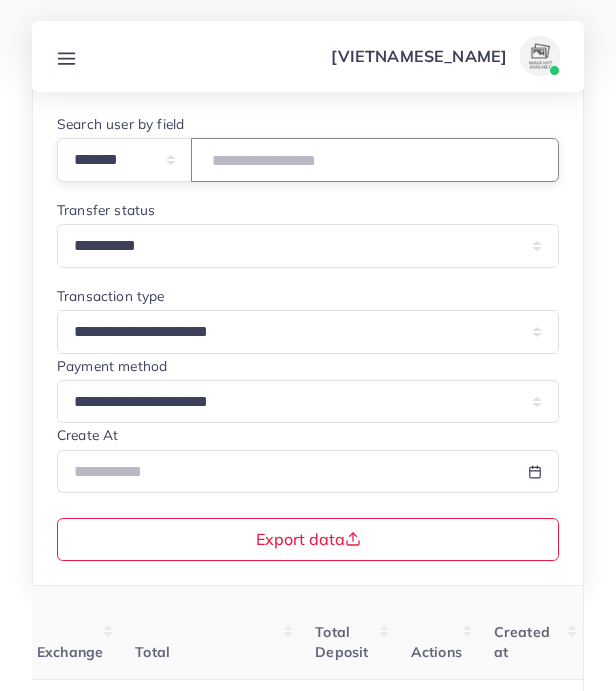 drag, startPoint x: 320, startPoint y: 154, endPoint x: 142, endPoint y: 149, distance: 178.0702 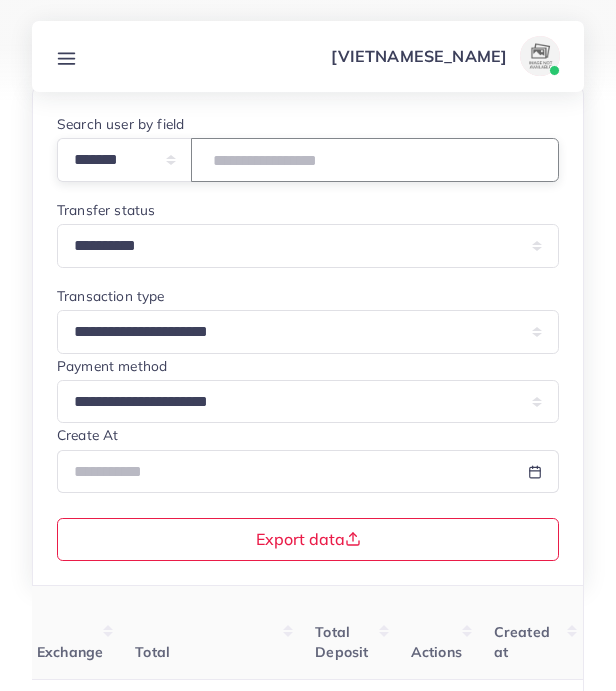 click on "**********" at bounding box center (308, 159) 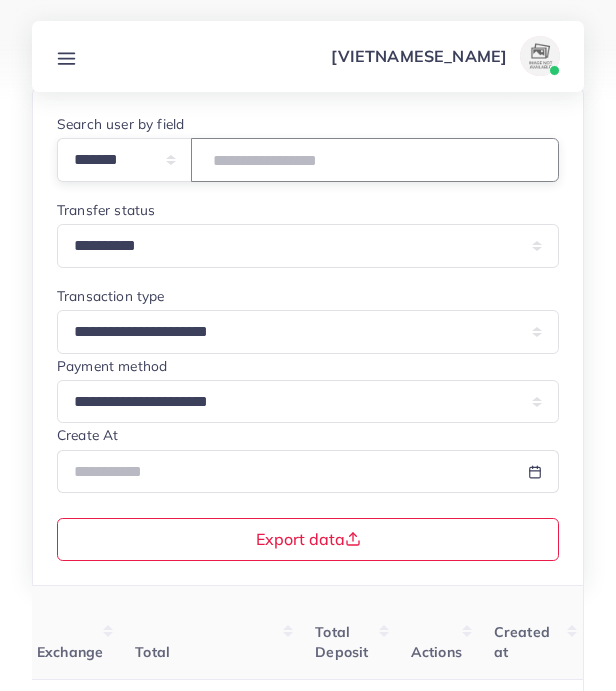 type on "*****" 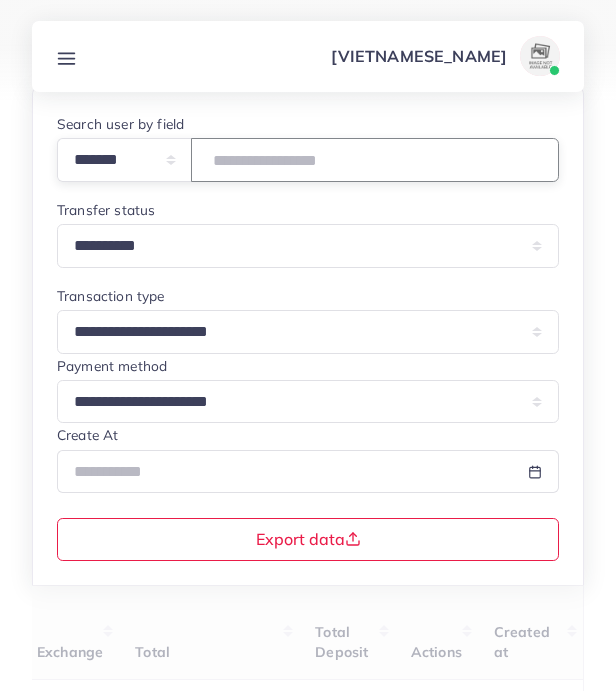 scroll, scrollTop: 0, scrollLeft: 1272, axis: horizontal 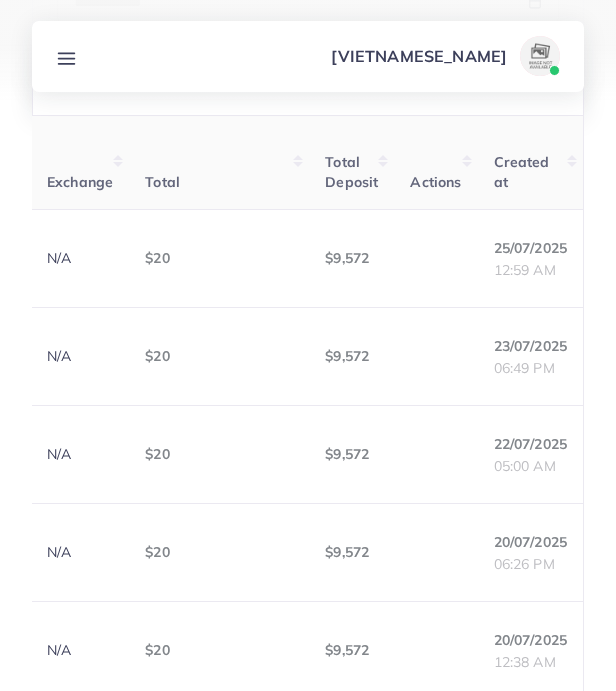 click 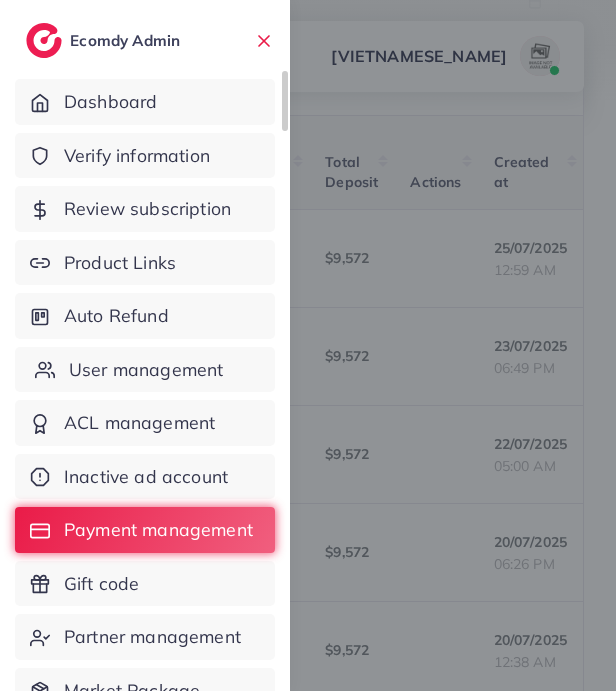 click on "User management" at bounding box center [146, 370] 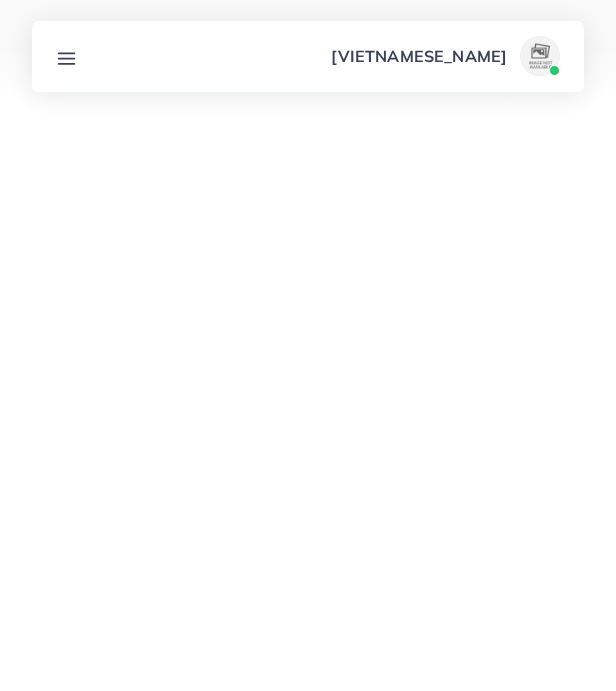 scroll, scrollTop: 0, scrollLeft: 0, axis: both 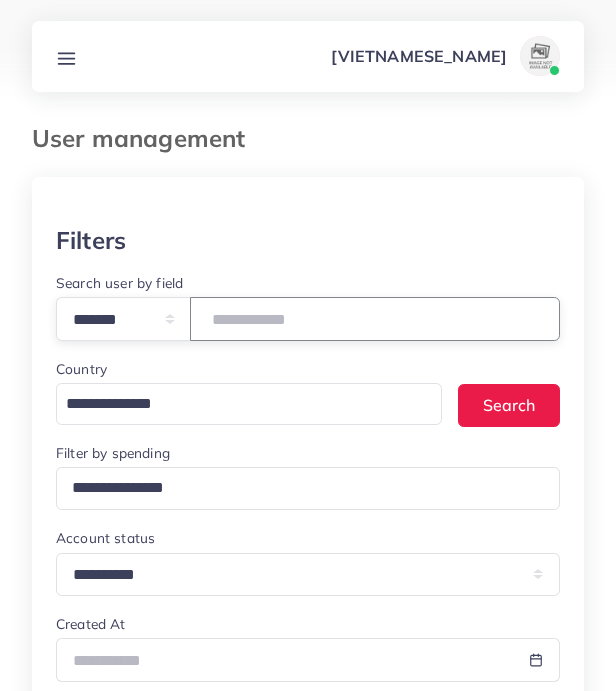 click at bounding box center [375, 318] 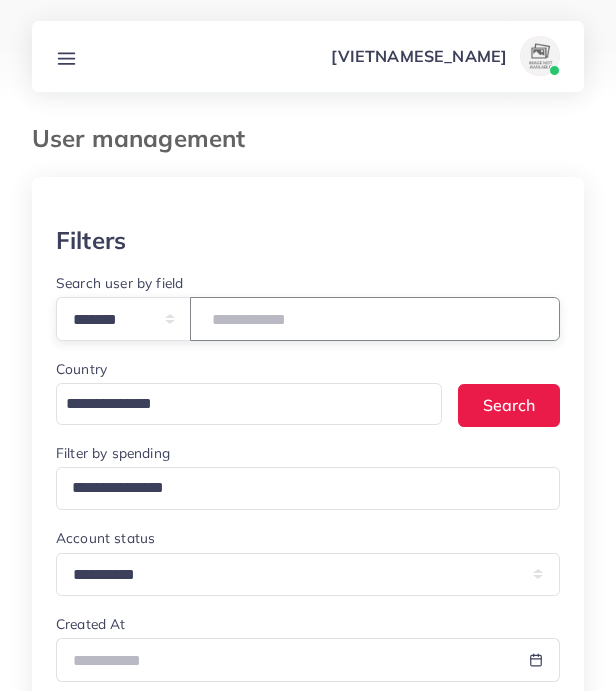 type on "*****" 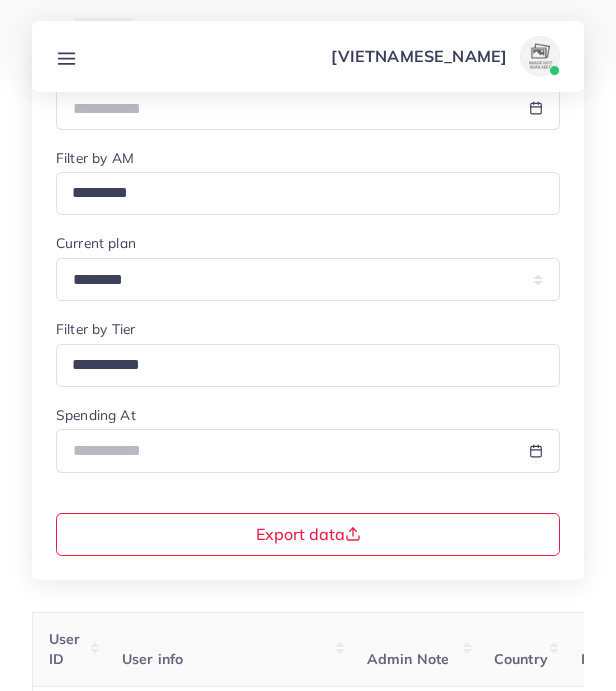 scroll, scrollTop: 783, scrollLeft: 0, axis: vertical 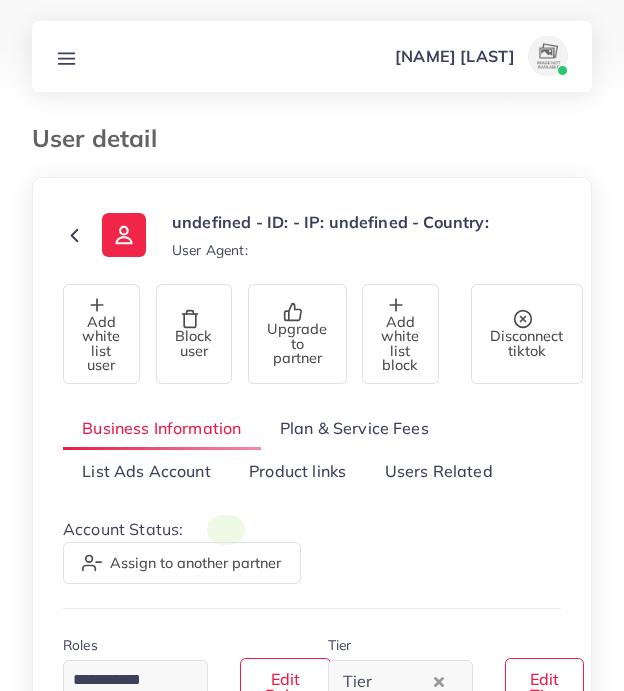 type on "*****" 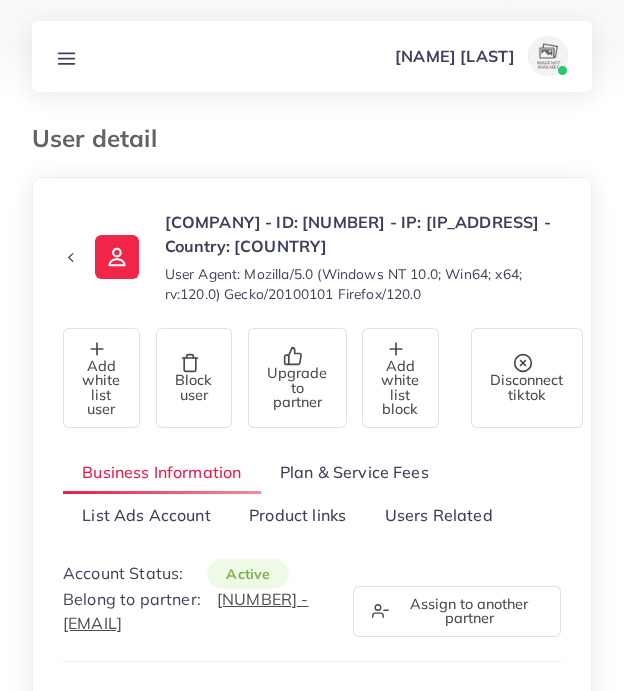 click on "List Ads Account" at bounding box center [146, 515] 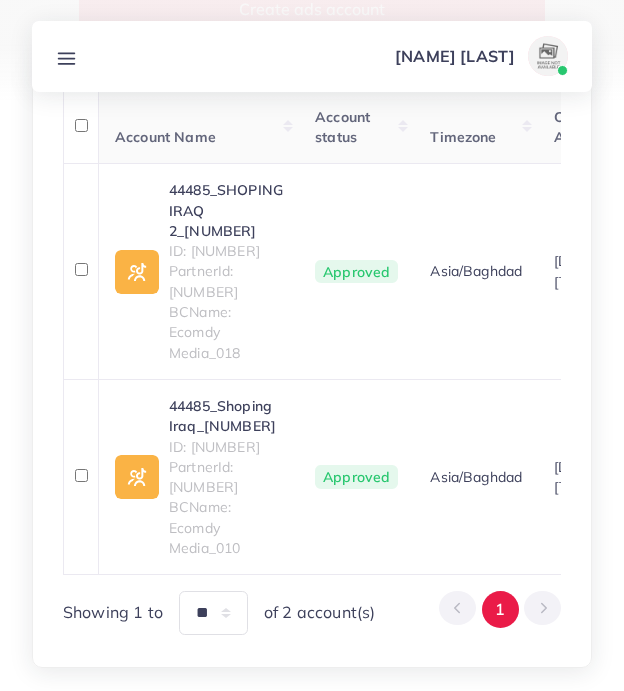scroll, scrollTop: 654, scrollLeft: 0, axis: vertical 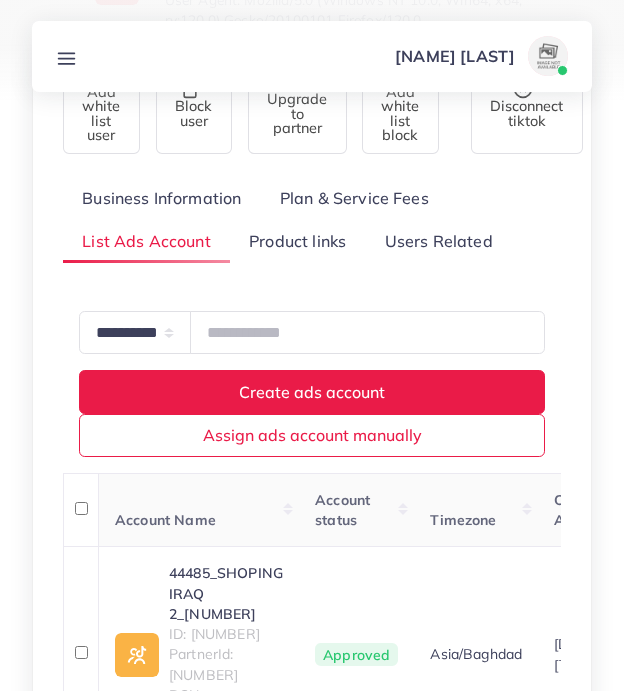click on "Business Information" at bounding box center [162, 199] 